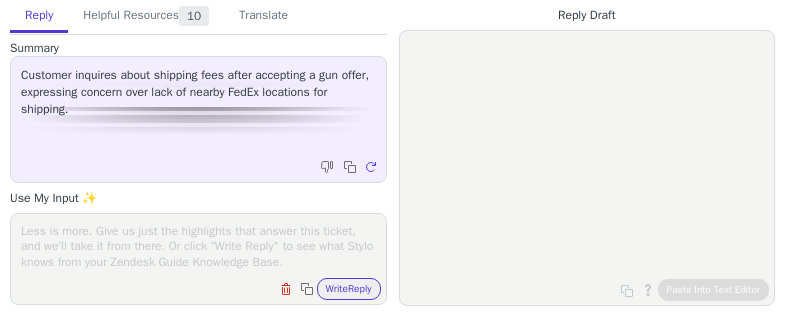 scroll, scrollTop: 0, scrollLeft: 0, axis: both 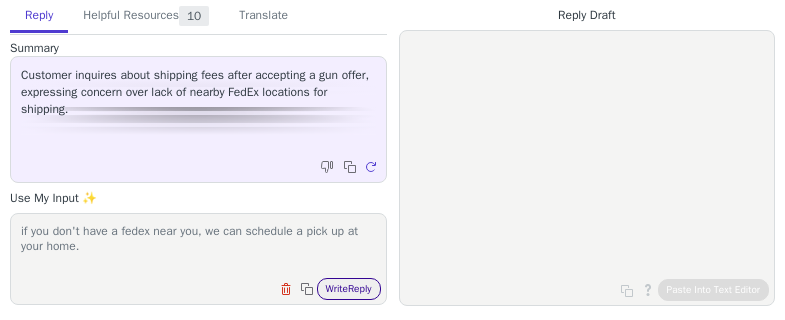 type on "if you don't have a fedex near you, we can schedule a pick up at your home." 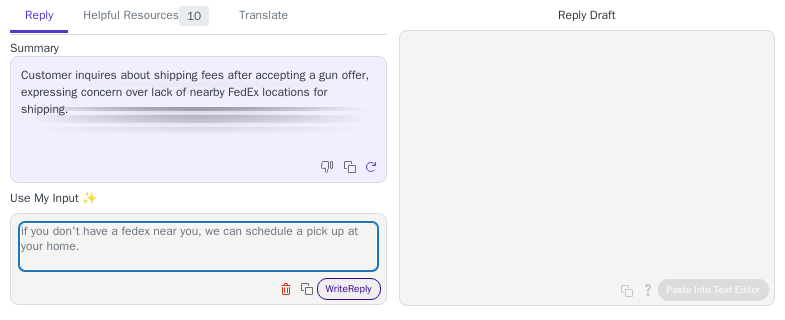 click on "Write  Reply" at bounding box center (349, 289) 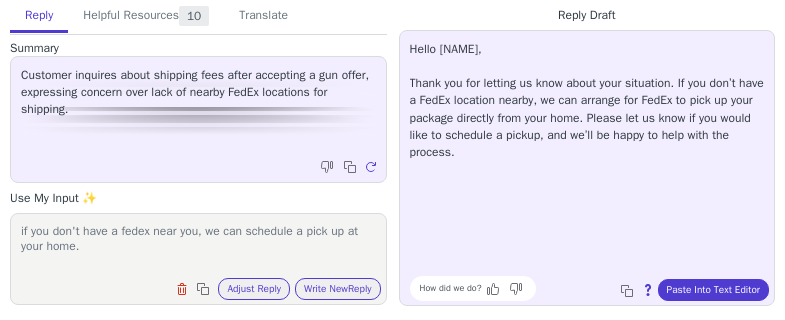 click on "Hello Scott, Thank you for letting us know about your situation. If you don’t have a FedEx location nearby, we can arrange for FedEx to pick up your package directly from your home. Please let us know if you would like to schedule a pickup, and we’ll be happy to help with the process." at bounding box center (587, 101) 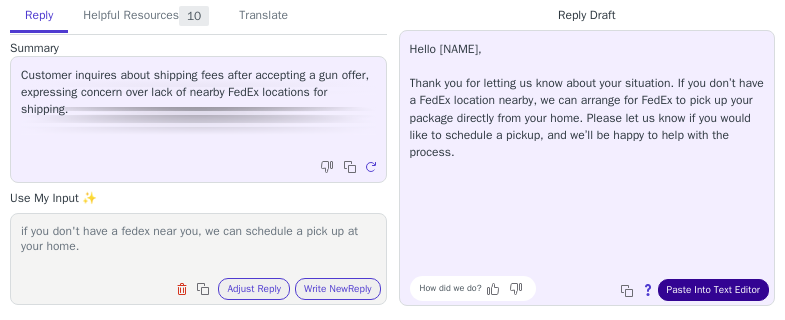 click on "Paste Into Text Editor" at bounding box center [713, 290] 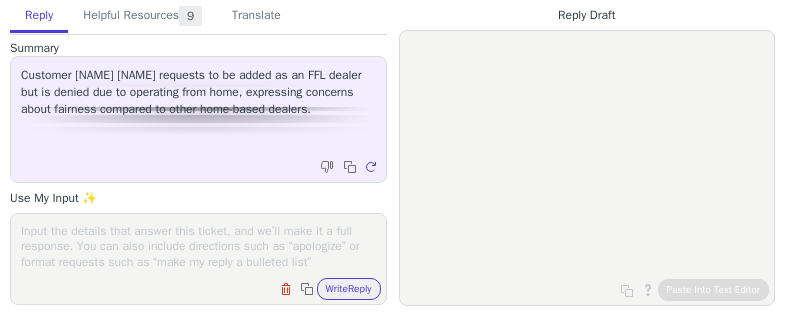 scroll, scrollTop: 0, scrollLeft: 0, axis: both 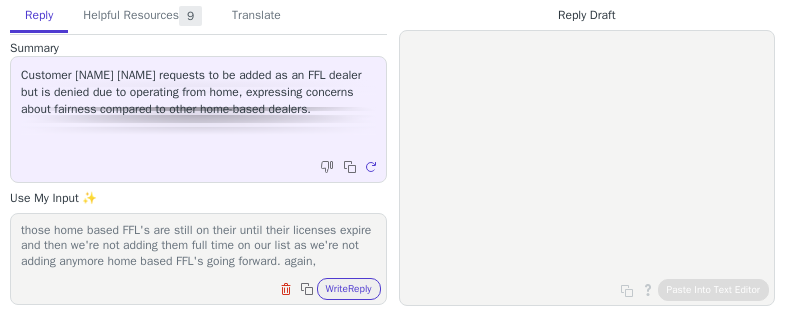 paste on "We can help and allow you to ship orders to yourself using your FFL. You will just need to give us a call prior to placing the order and we can make your location available to select during checkout. We could also extend this to customers of yours, they will just need to reach out to us for help as well." 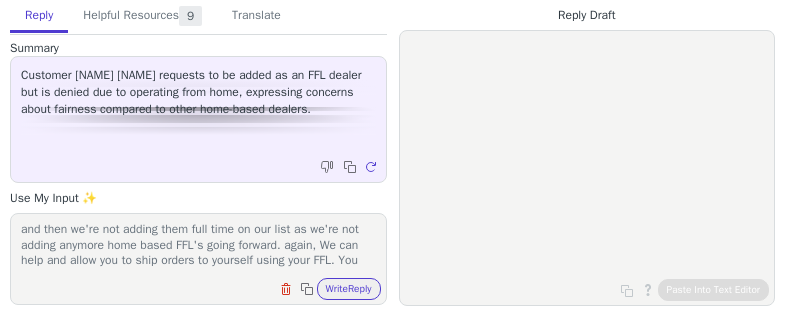 scroll, scrollTop: 78, scrollLeft: 0, axis: vertical 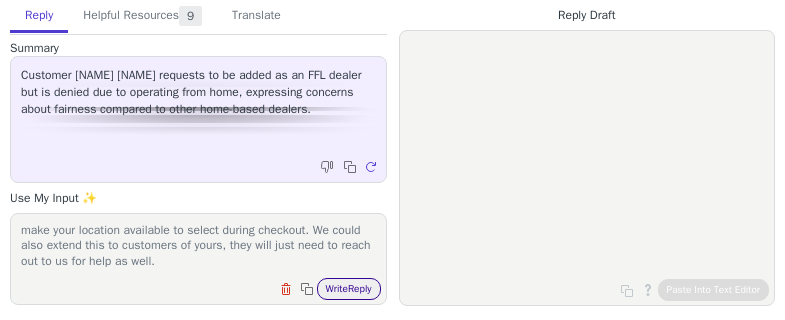 type on "those home based FFL's are still on their until their licenses expire and then we're not adding them full time on our list as we're not adding anymore home based FFL's going forward. again, We can help and allow you to ship orders to yourself using your FFL. You will just need to give us a call prior to placing the order and we can make your location available to select during checkout. We could also extend this to customers of yours, they will just need to reach out to us for help as well." 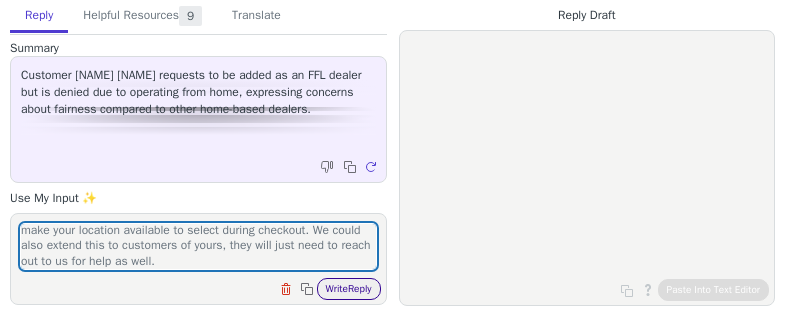 click on "Write  Reply" at bounding box center (349, 289) 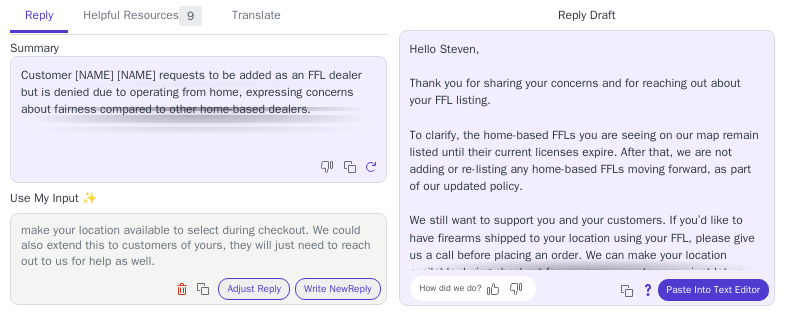 click on "Hello [NAME], Thank you for sharing your concerns and for reaching out about your FFL listing. To clarify, the home-based FFLs you are seeing on our map remain listed until their current licenses expire. After that, we are not adding or re-listing any home-based FFLs moving forward, as part of our updated policy. We still want to support you and your customers. If you’d like to have firearms shipped to your location using your FFL, please give us a call before placing an order. We can make your location available during checkout for you or your customers—just let us know, and we’ll be glad to help. If you have any other questions or need assistance, please don’t hesitate to contact us at ([PHONE]) during our business hours, Monday through Friday, 8 am to 4:30 pm CST." at bounding box center (587, 204) 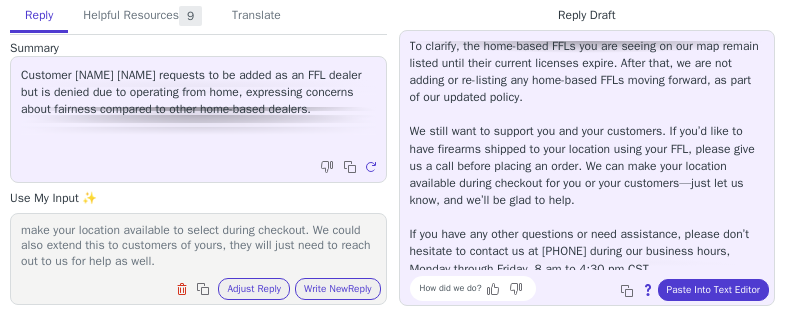 scroll, scrollTop: 97, scrollLeft: 0, axis: vertical 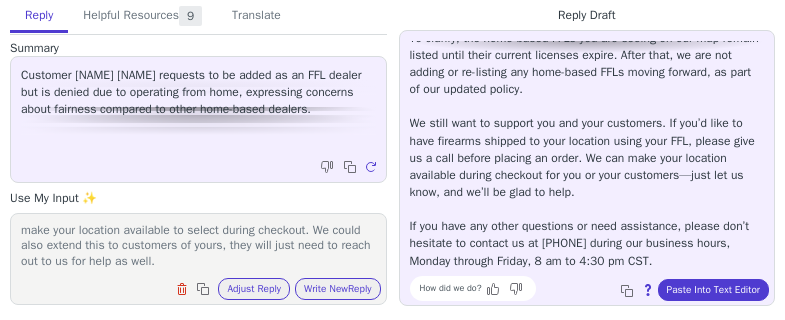 click on "Hello [NAME], Thank you for sharing your concerns and for reaching out about your FFL listing. To clarify, the home-based FFLs you are seeing on our map remain listed until their current licenses expire. After that, we are not adding or re-listing any home-based FFLs moving forward, as part of our updated policy. We still want to support you and your customers. If you’d like to have firearms shipped to your location using your FFL, please give us a call before placing an order. We can make your location available during checkout for you or your customers—just let us know, and we’ll be glad to help. If you have any other questions or need assistance, please don’t hesitate to contact us at ([PHONE]) during our business hours, Monday through Friday, 8 am to 4:30 pm CST." at bounding box center (587, 107) 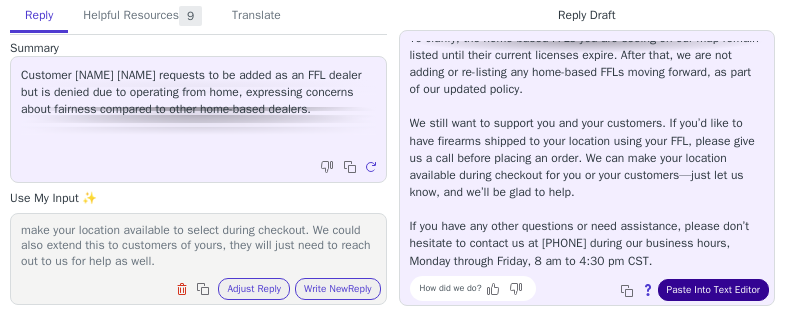 click on "Paste Into Text Editor" at bounding box center (713, 290) 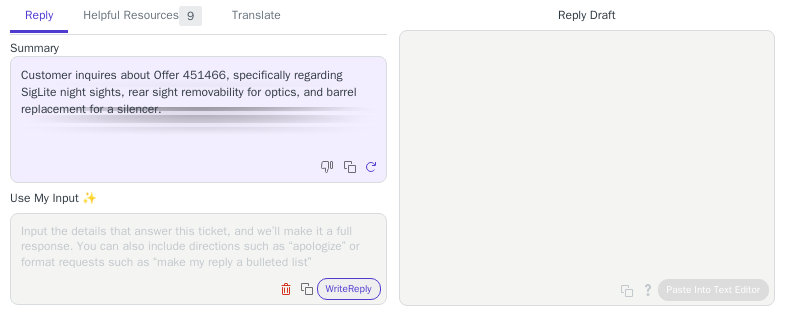 scroll, scrollTop: 0, scrollLeft: 0, axis: both 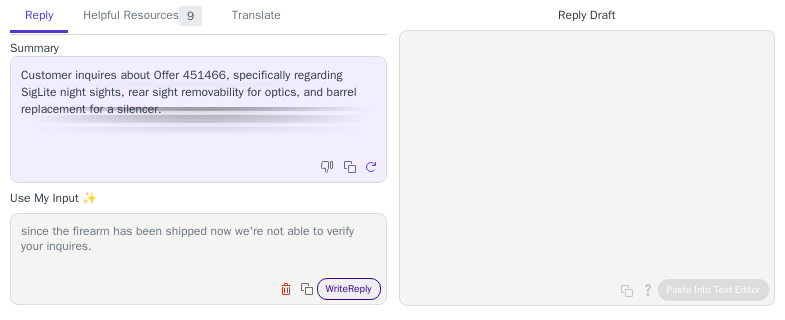 type on "since the firearm has been shipped now we're not able to verify your inquires." 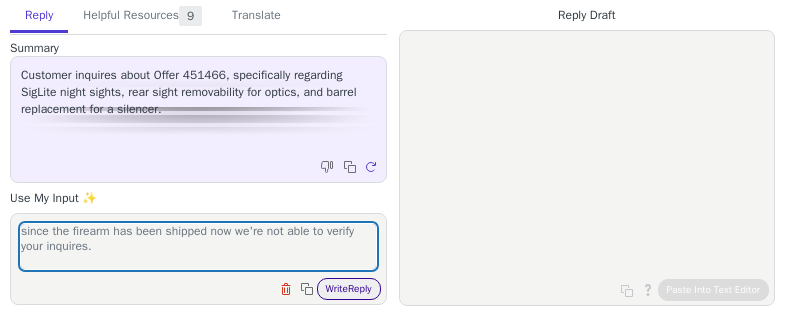 click on "Write  Reply" at bounding box center [349, 289] 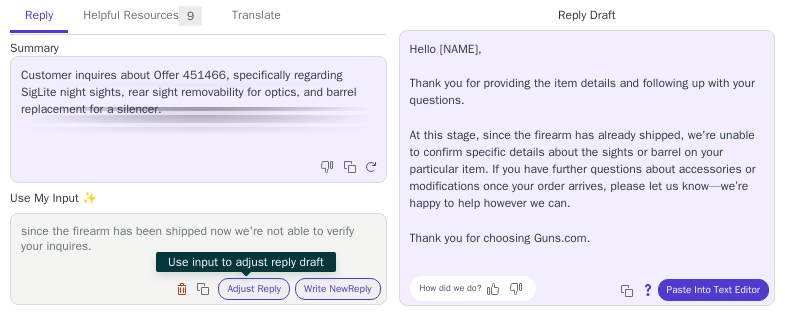 click on "since the firearm has been shipped now we're not able to verify your inquires." at bounding box center (198, 246) 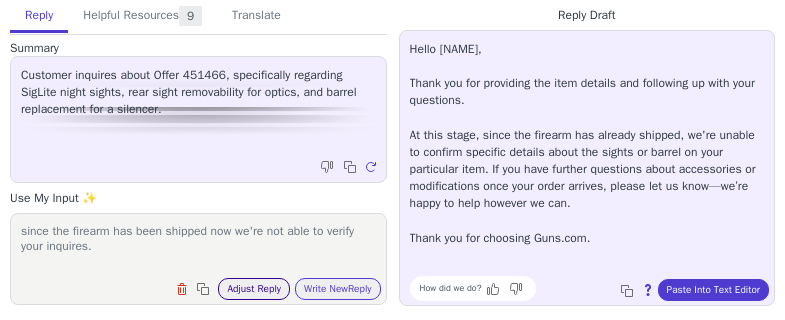 click on "Adjust Reply" at bounding box center [254, 289] 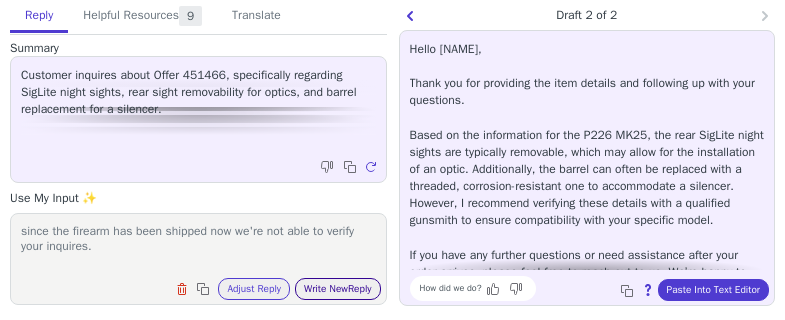 click on "Write New  Reply" at bounding box center [338, 289] 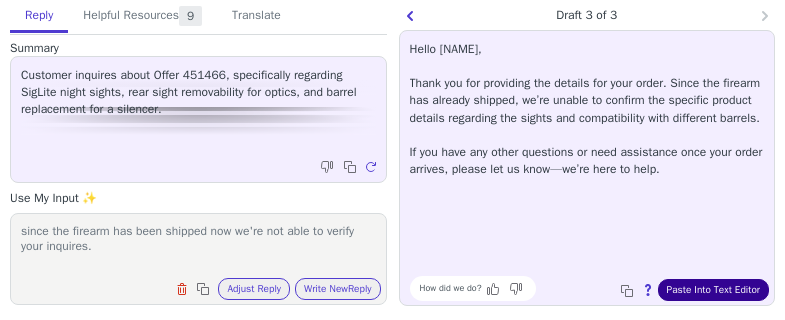 click on "Paste Into Text Editor" at bounding box center (713, 290) 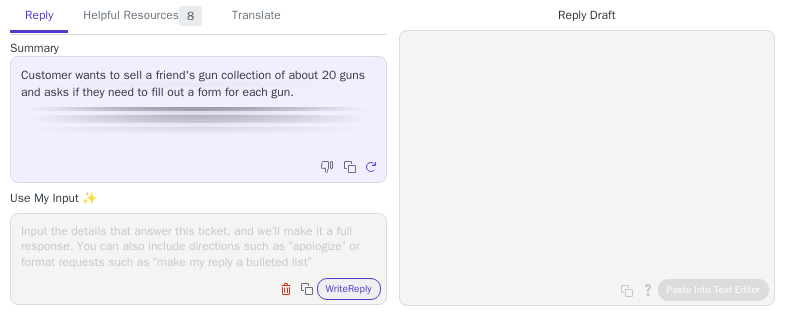scroll, scrollTop: 0, scrollLeft: 0, axis: both 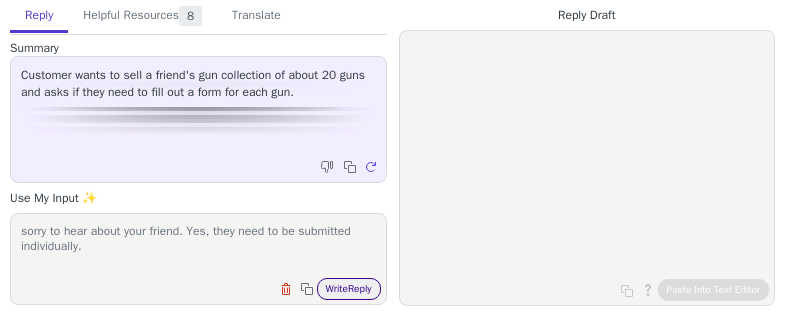 type on "sorry to hear about your friend. Yes, they need to be submitted individually." 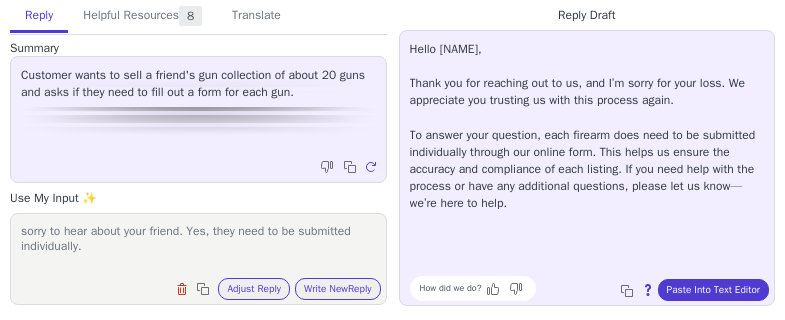 click on "Hello Gary, Thank you for reaching out to us, and I’m sorry for your loss. We appreciate you trusting us with this process again. To answer your question, each firearm does need to be submitted individually through our online form. This helps us ensure the accuracy and compliance of each listing. If you need help with the process or have any additional questions, please let us know—we’re here to help." at bounding box center [587, 126] 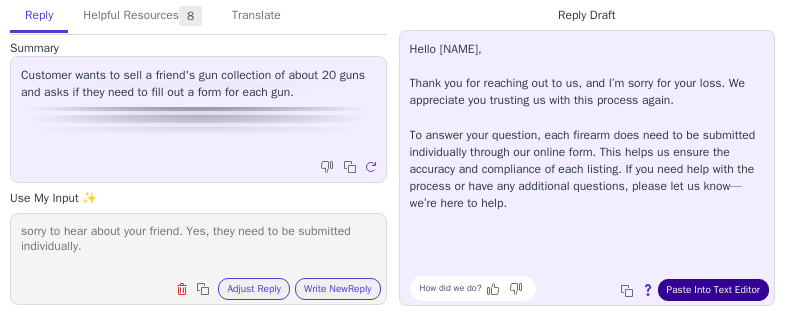 click on "Paste Into Text Editor" at bounding box center (713, 290) 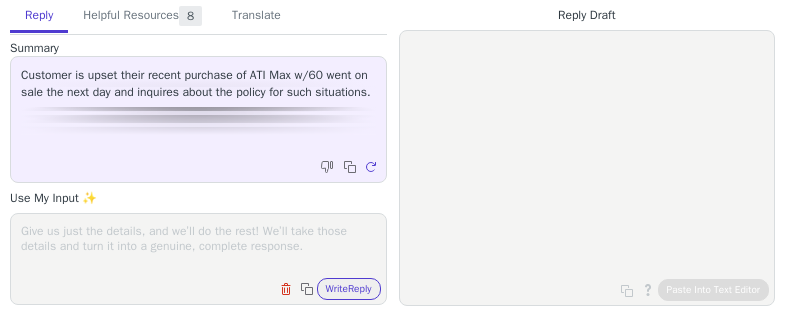scroll, scrollTop: 0, scrollLeft: 0, axis: both 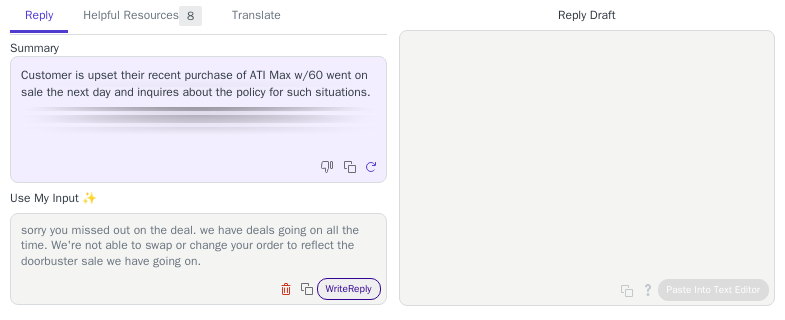 type on "sorry you missed out on the deal. we have deals going on all the time. We're not able to swap or change your order to reflect the doorbuster sale we have going on." 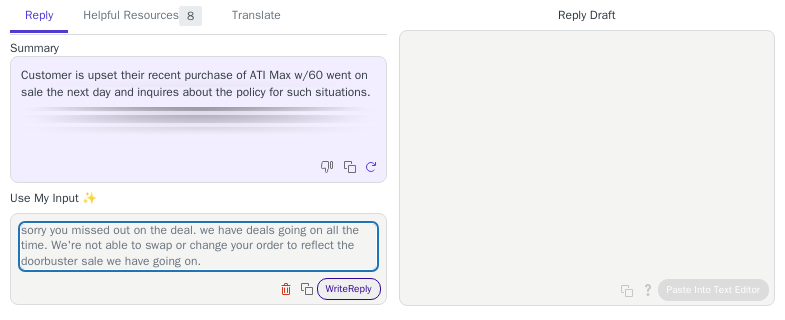 click on "Write  Reply" at bounding box center (349, 289) 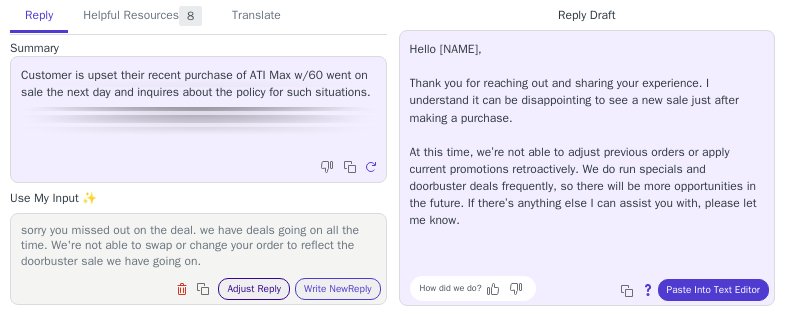 click on "Adjust Reply" at bounding box center [254, 289] 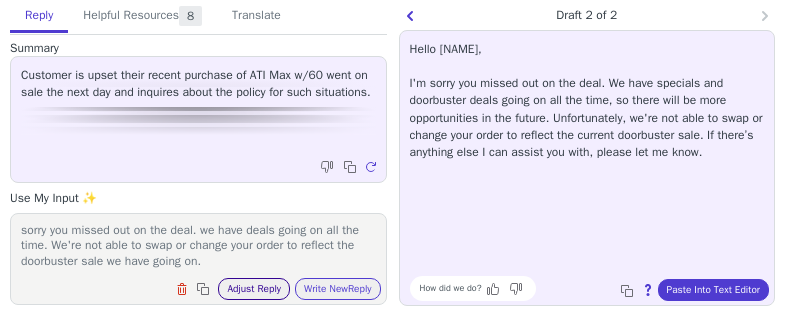 click on "Adjust Reply" at bounding box center (254, 289) 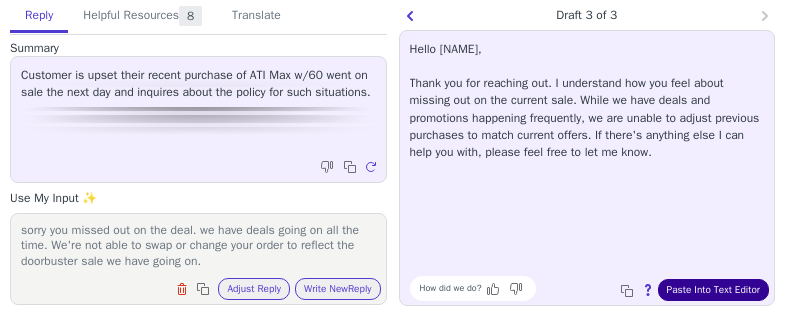 click on "Paste Into Text Editor" at bounding box center [713, 290] 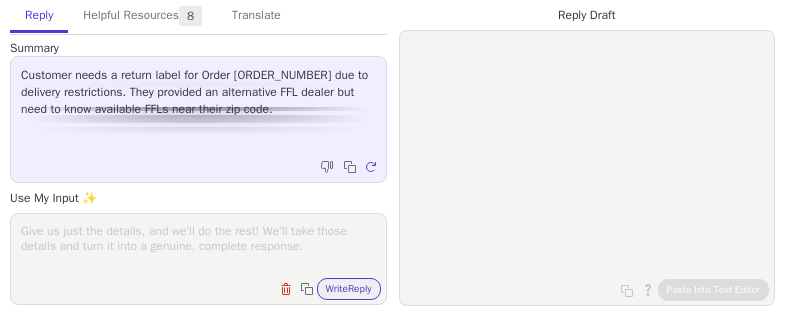 scroll, scrollTop: 0, scrollLeft: 0, axis: both 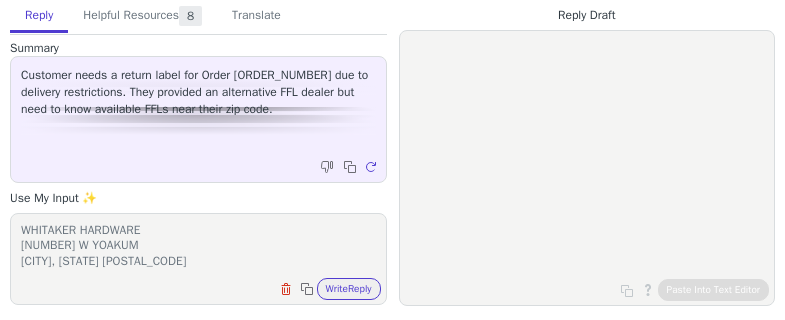 click on "WHITAKER HARDWARE
[NUMBER] W YOAKUM
[CITY], [STATE] [POSTAL_CODE]" at bounding box center [198, 246] 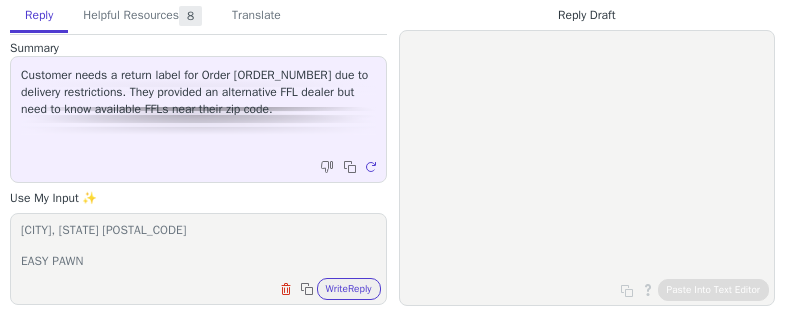 scroll, scrollTop: 109, scrollLeft: 0, axis: vertical 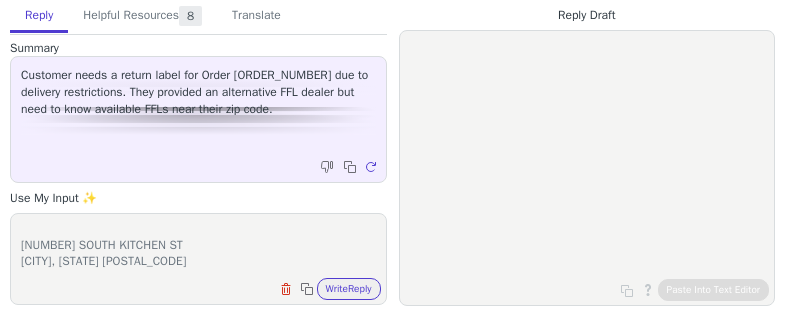 click on "WHITAKER HARDWARE
[NUMBER] W YOAKUM
[CITY], [STATE] [POSTAL_CODE]
EASY PAWN
License: [LICENSE_NUMBER]
[NUMBER] SOUTH KITCHEN ST
[CITY], [STATE] [POSTAL_CODE]" at bounding box center [198, 246] 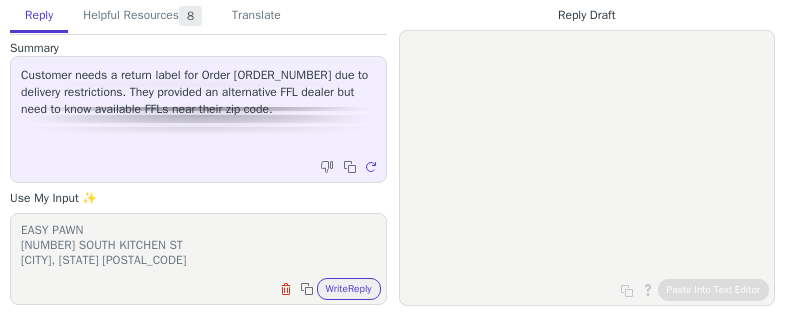 scroll, scrollTop: 60, scrollLeft: 0, axis: vertical 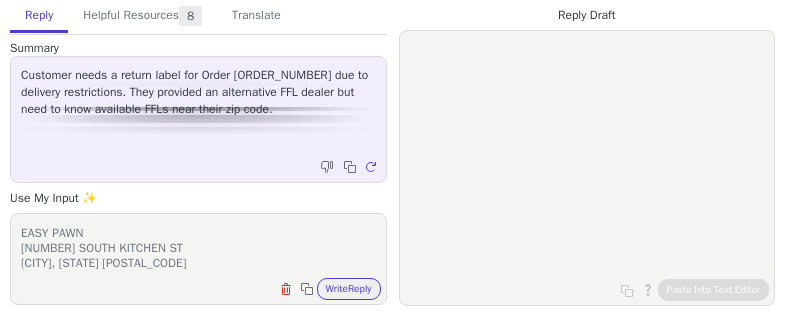 click on "WHITAKER HARDWARE
[NUMBER] W YOAKUM
[CITY], [STATE] [POSTAL_CODE]
EASY PAWN
[NUMBER] SOUTH KITCHEN ST
[CITY], [STATE] [POSTAL_CODE]" at bounding box center [198, 246] 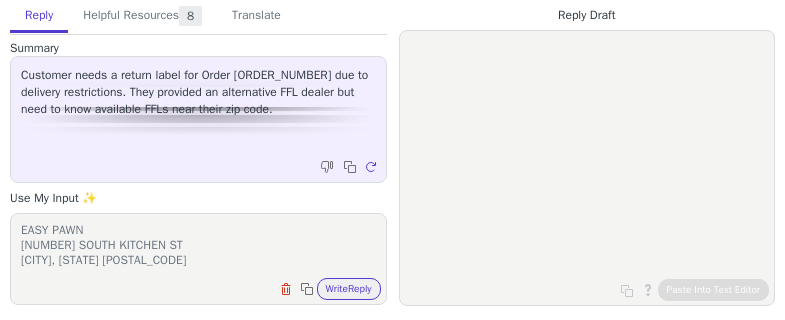 scroll, scrollTop: 94, scrollLeft: 0, axis: vertical 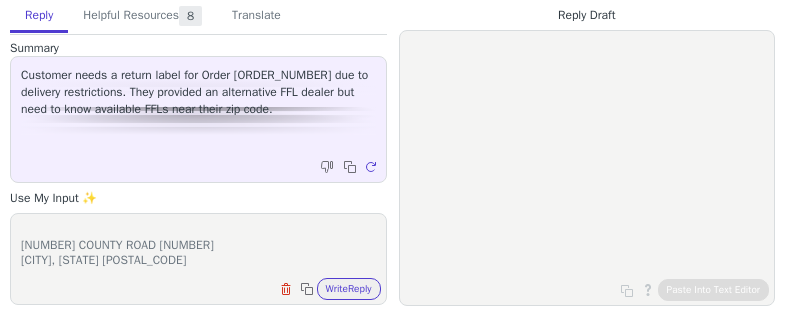 click on "WHITAKER HARDWARE
[NUMBER] W YOAKUM
[CITY], [STATE] [POSTAL_CODE]
EASY PAWN
[NUMBER] SOUTH KITCHEN ST
[CITY], [STATE] [POSTAL_CODE]
THE GUN ROOM, LLC
License: [LICENSE_NUMBER]
[NUMBER] COUNTY ROAD [NUMBER]
[CITY], [STATE] [POSTAL_CODE]" at bounding box center [198, 246] 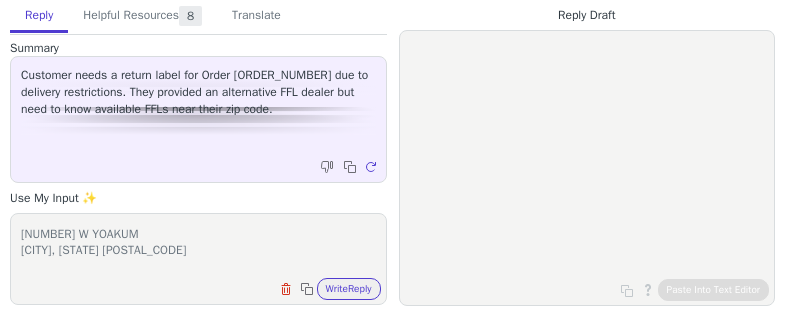 scroll, scrollTop: 0, scrollLeft: 0, axis: both 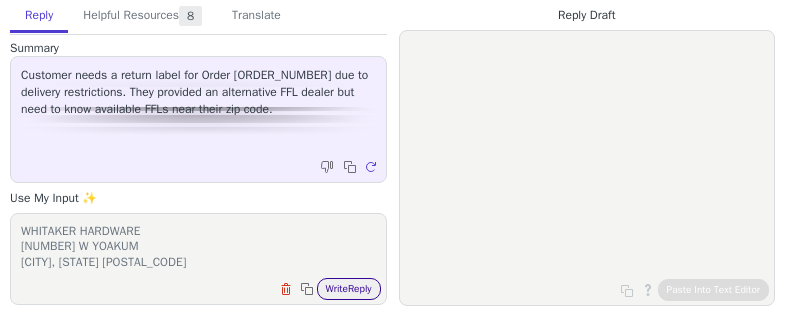 type on "WHITAKER HARDWARE
[NUMBER] W YOAKUM
[CITY], [STATE] [POSTAL_CODE]
EASY PAWN
[NUMBER] SOUTH KITCHEN ST
[CITY], [STATE] [POSTAL_CODE]
THE GUN ROOM, LLC
[NUMBER] COUNTY ROAD [NUMBER]
[CITY], [STATE] [POSTAL_CODE]" 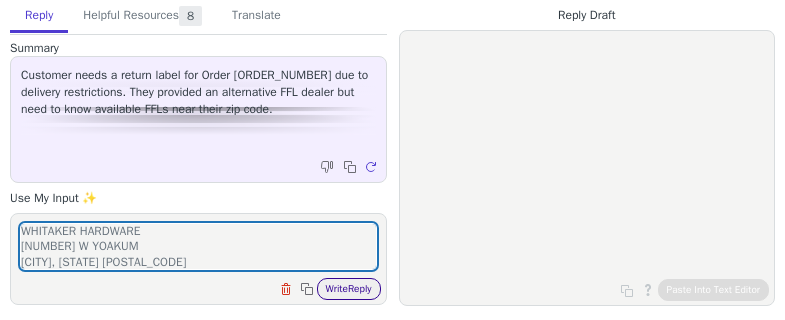 click on "Write  Reply" at bounding box center (349, 289) 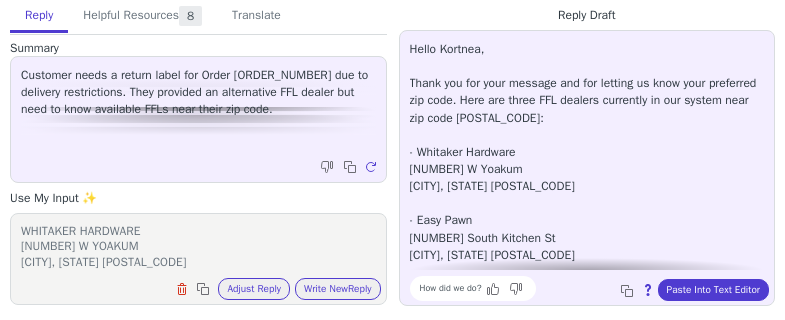 click on "Hello [NAME], Thank you for your message and for letting us know your preferred zip code. Here are three FFL dealers currently in our system near zip code [POSTAL_CODE]: - Whitaker Hardware     [NUMBER] W Yoakum     [CITY], [STATE] [POSTAL_CODE] - Easy Pawn     [NUMBER] South Kitchen St     [CITY], [STATE] [POSTAL_CODE] - The Gun Room, LLC     [NUMBER] County Road [NUMBER]     [CITY], [STATE] [POSTAL_CODE] If you’d like to use one of these dealers for your shipment, please let us know which one works best for you. If you need additional options or have further questions, feel free to reach out." at bounding box center (587, 221) 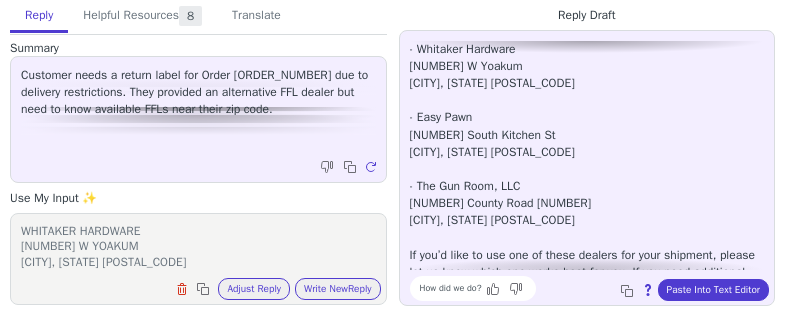 scroll, scrollTop: 148, scrollLeft: 0, axis: vertical 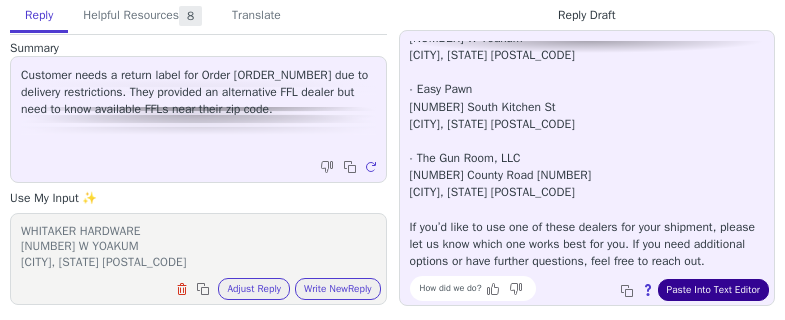 click on "Paste Into Text Editor" at bounding box center [713, 290] 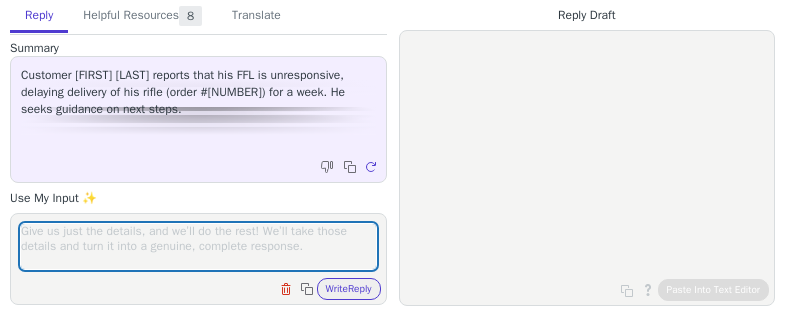 click at bounding box center (198, 246) 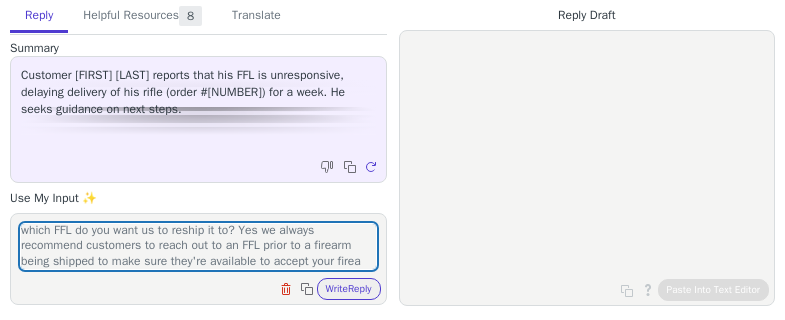 scroll, scrollTop: 17, scrollLeft: 0, axis: vertical 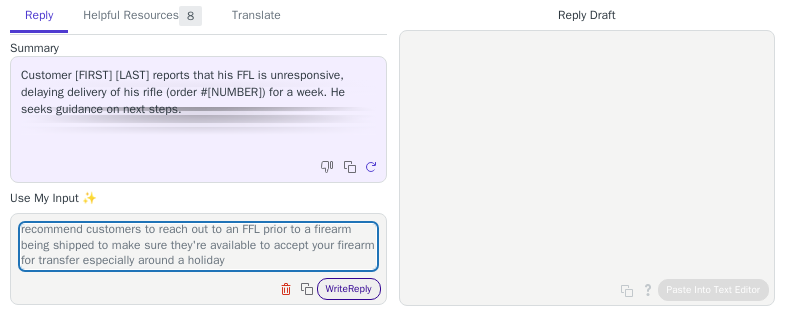 type on "which FFL do you want us to reship it to? Yes we always recommend customers to reach out to an FFL prior to a firearm being shipped to make sure they're available to accept your firearm for transfer especially around a holiday" 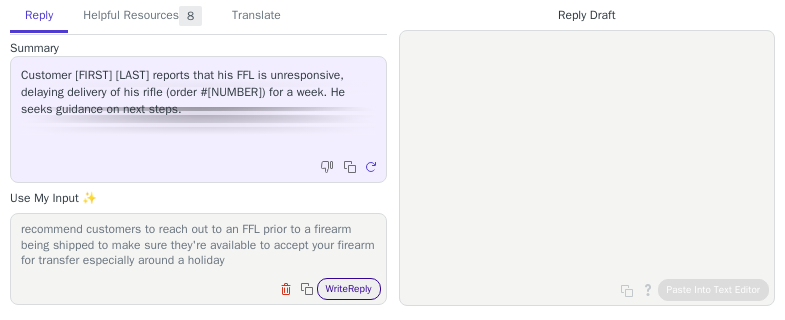 click on "Write  Reply" at bounding box center [349, 289] 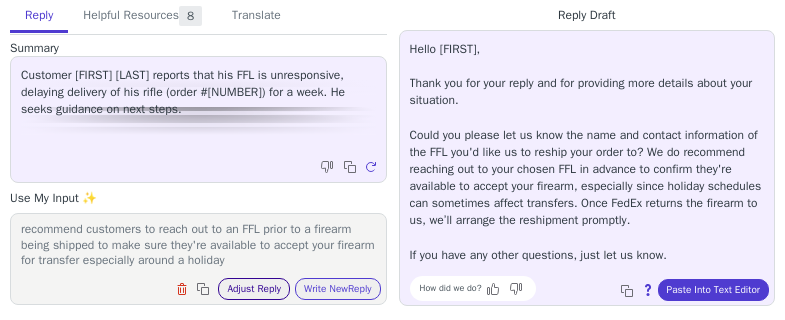 click on "Adjust Reply" at bounding box center (254, 289) 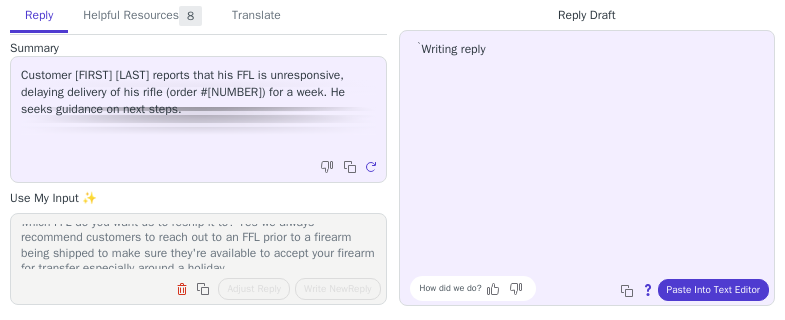 scroll, scrollTop: 0, scrollLeft: 0, axis: both 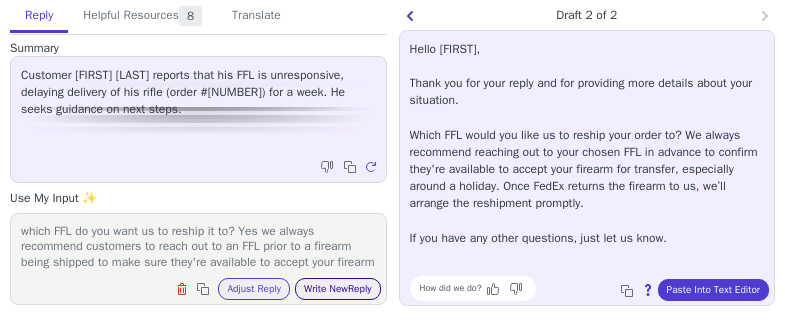 click on "Write New  Reply" at bounding box center (338, 289) 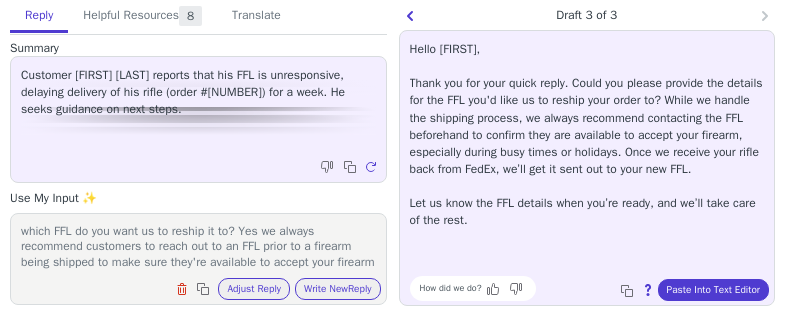 click on "Hello James, Thank you for your quick reply. Could you please provide the details for the FFL you'd like us to reship your order to? While we handle the shipping process, we always recommend contacting the FFL beforehand to confirm they are available to accept your firearm, especially during busy times or holidays. Once we receive your rifle back from FedEx, we’ll get it sent out to your new FFL. Let us know the FFL details when you’re ready, and we’ll take care of the rest." at bounding box center [587, 135] 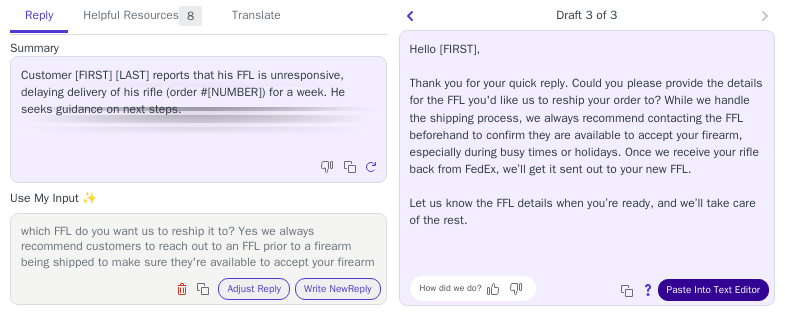 click on "Paste Into Text Editor" at bounding box center [713, 290] 